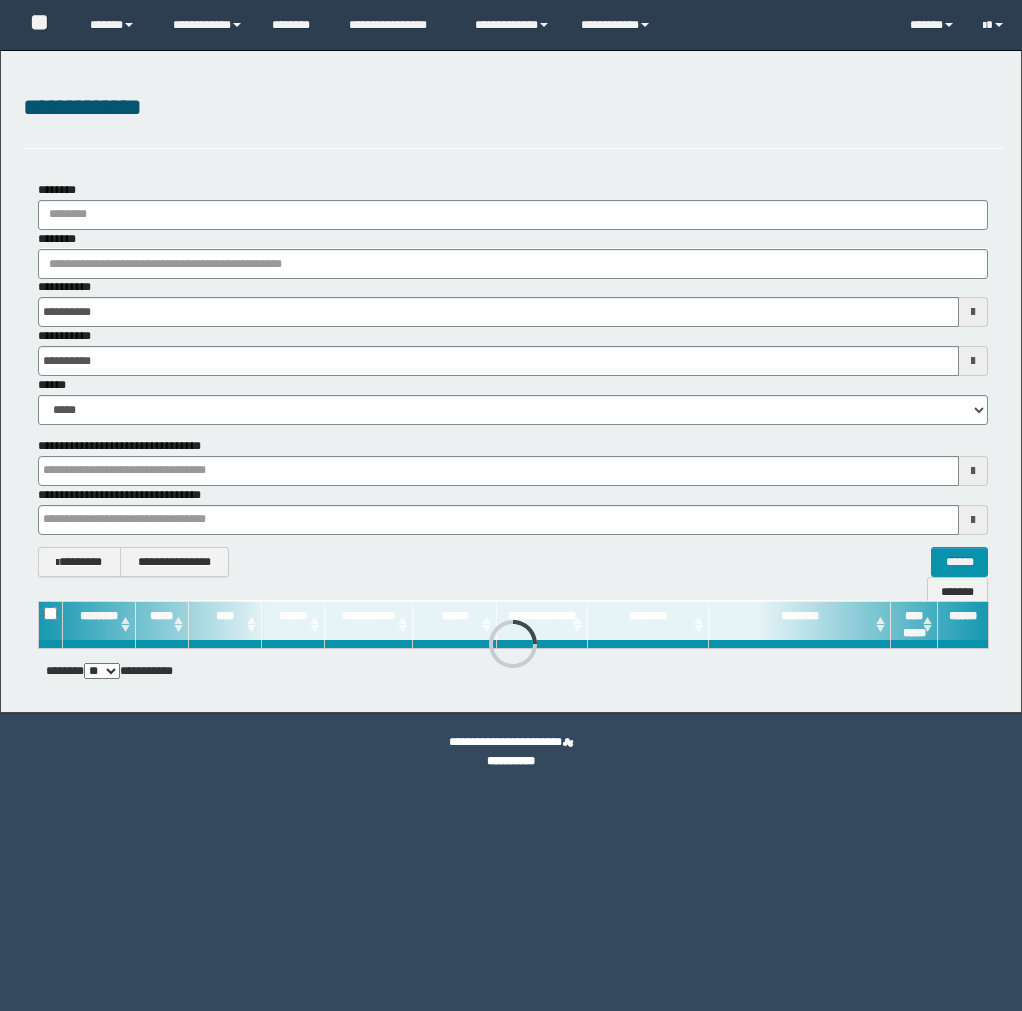 scroll, scrollTop: 0, scrollLeft: 0, axis: both 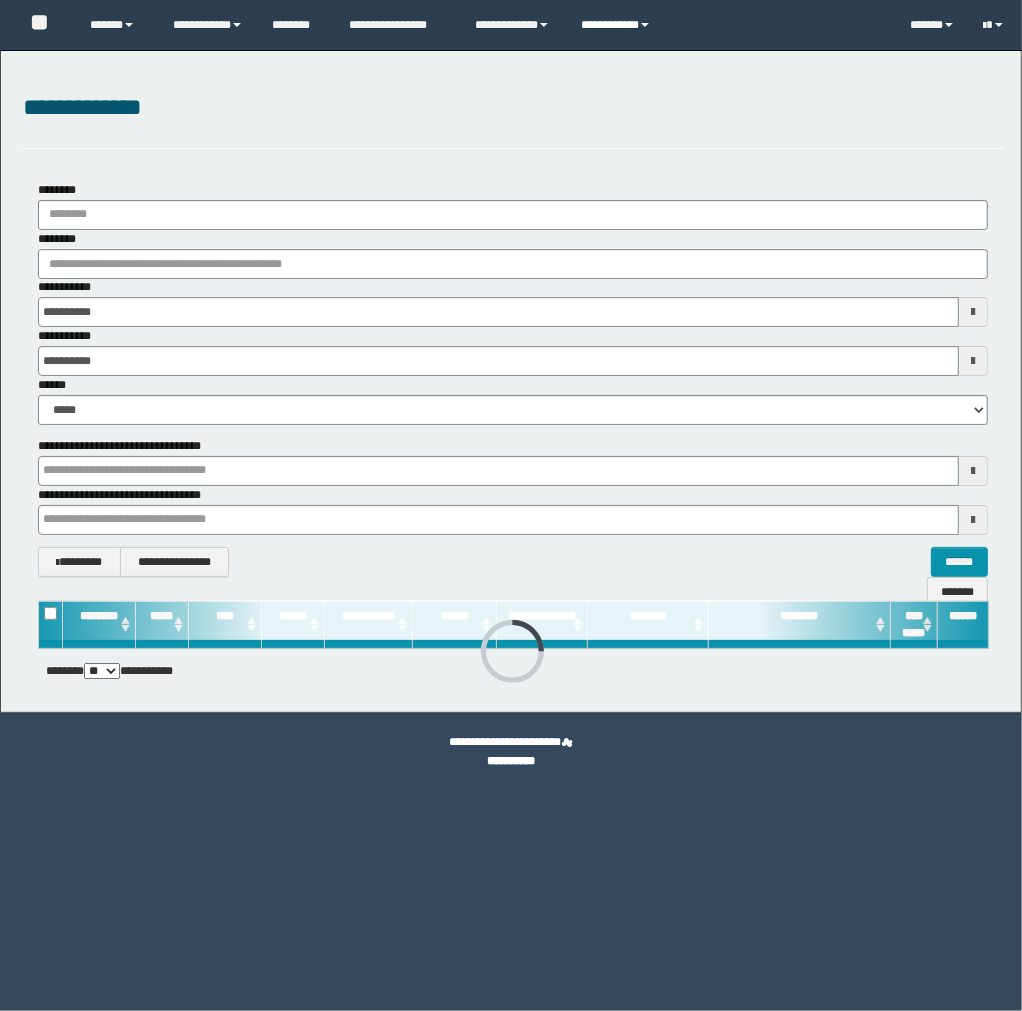 click on "**********" at bounding box center [617, 25] 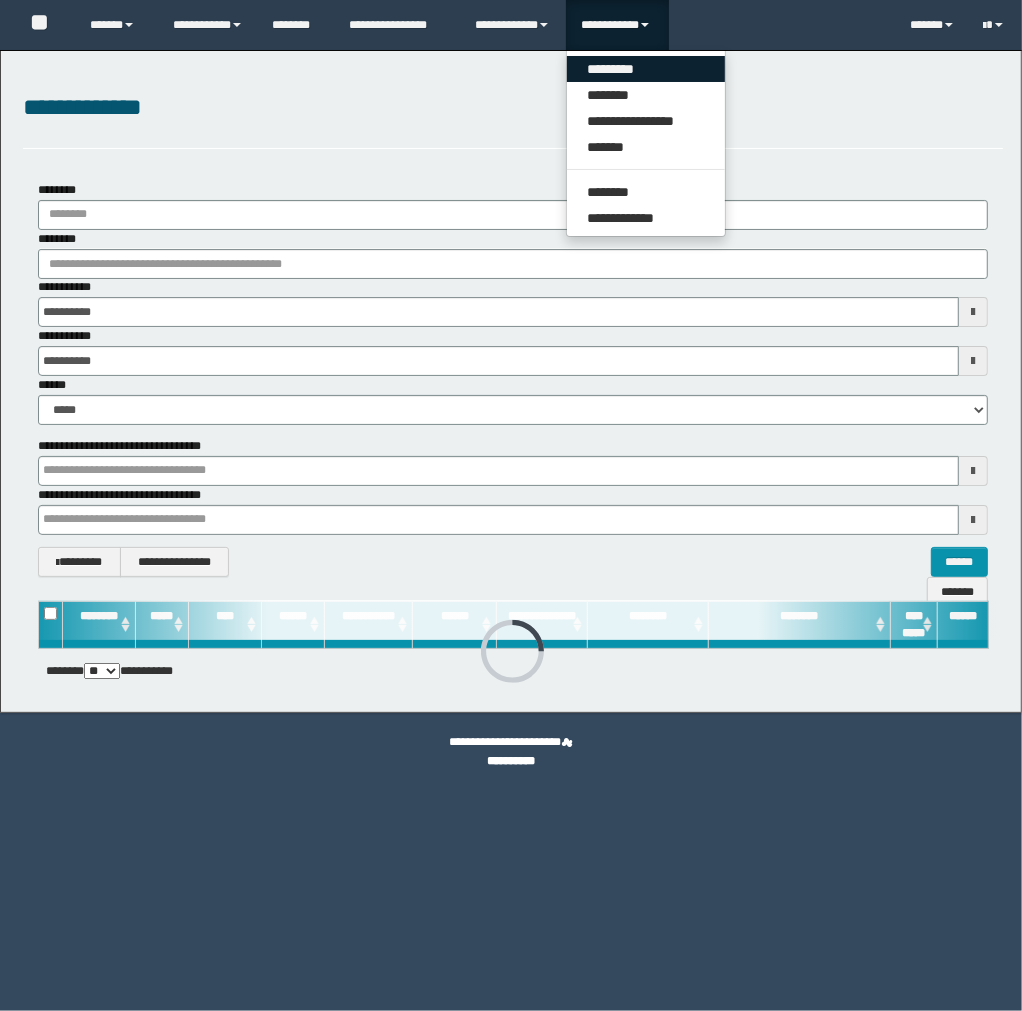 scroll, scrollTop: 0, scrollLeft: 0, axis: both 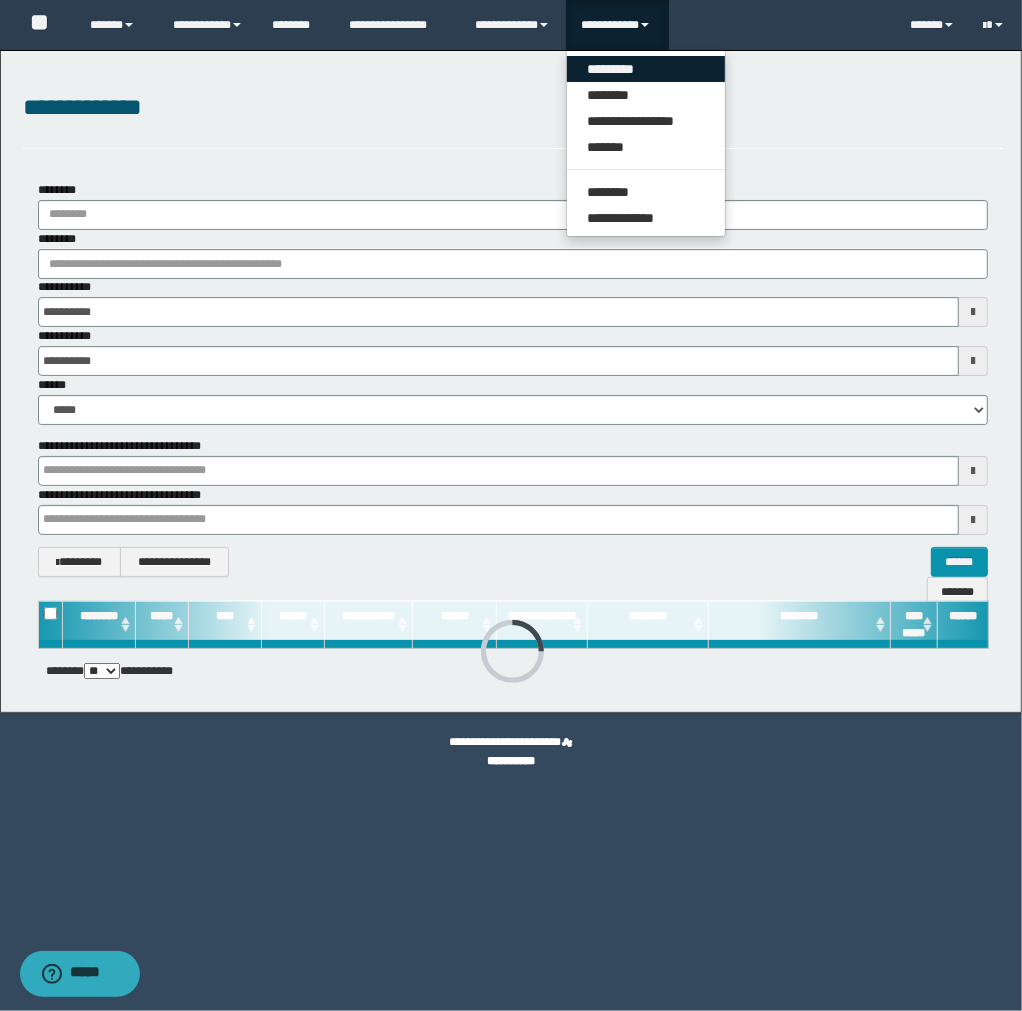 click on "*********" at bounding box center (646, 69) 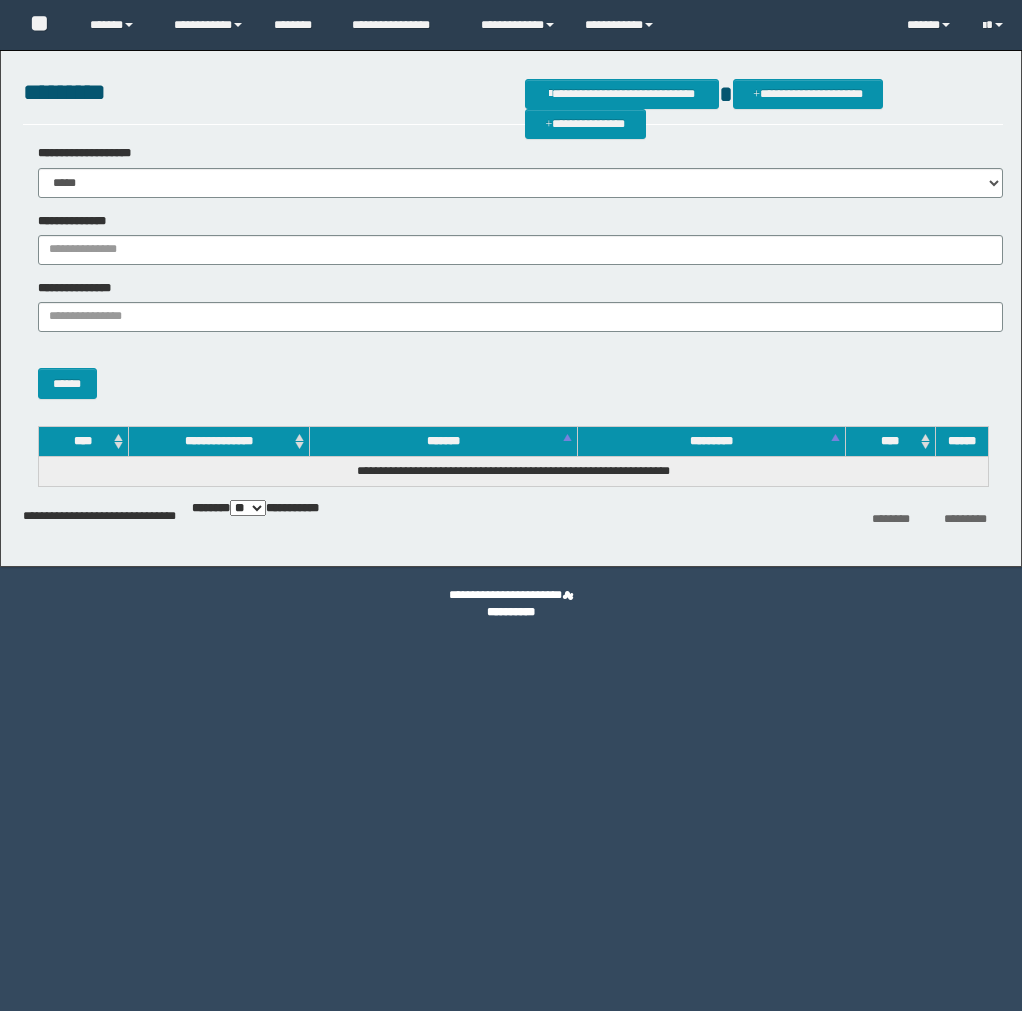 scroll, scrollTop: 0, scrollLeft: 0, axis: both 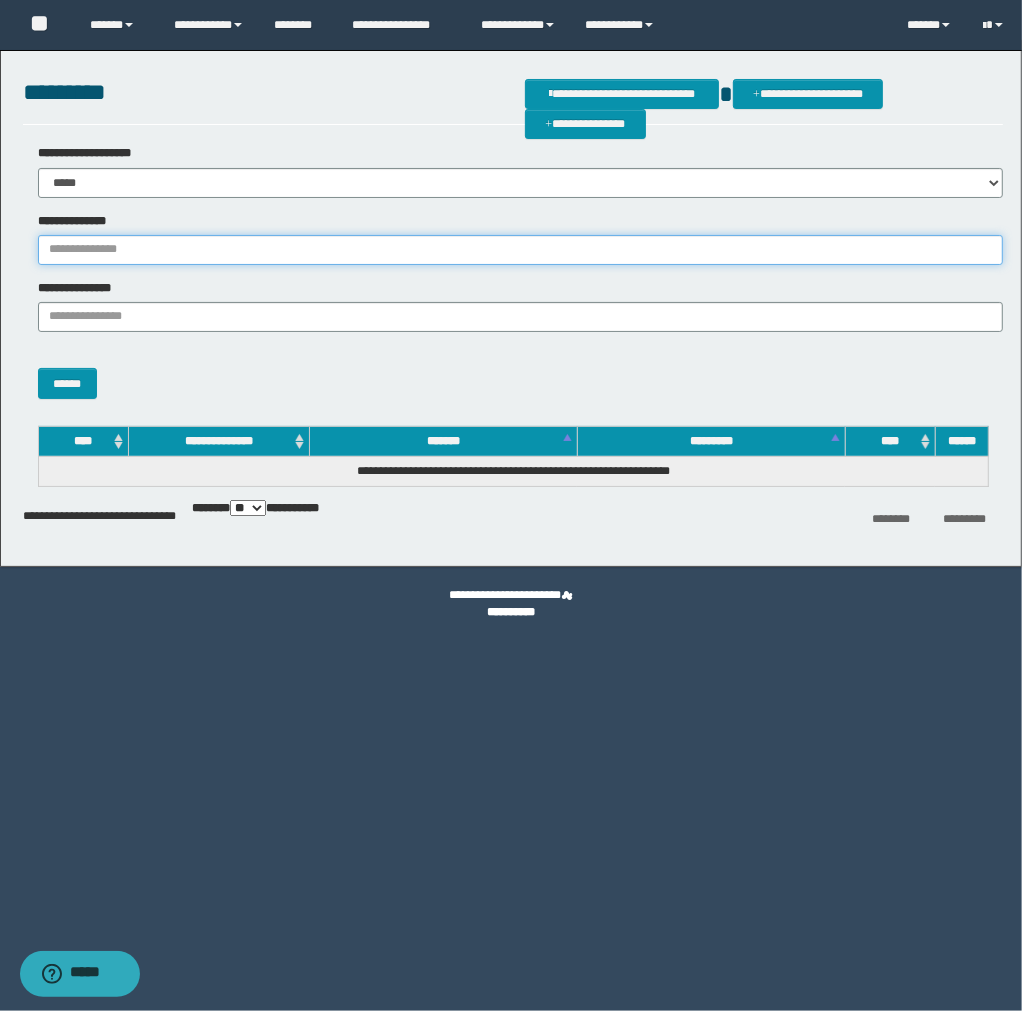 click on "**********" at bounding box center (520, 250) 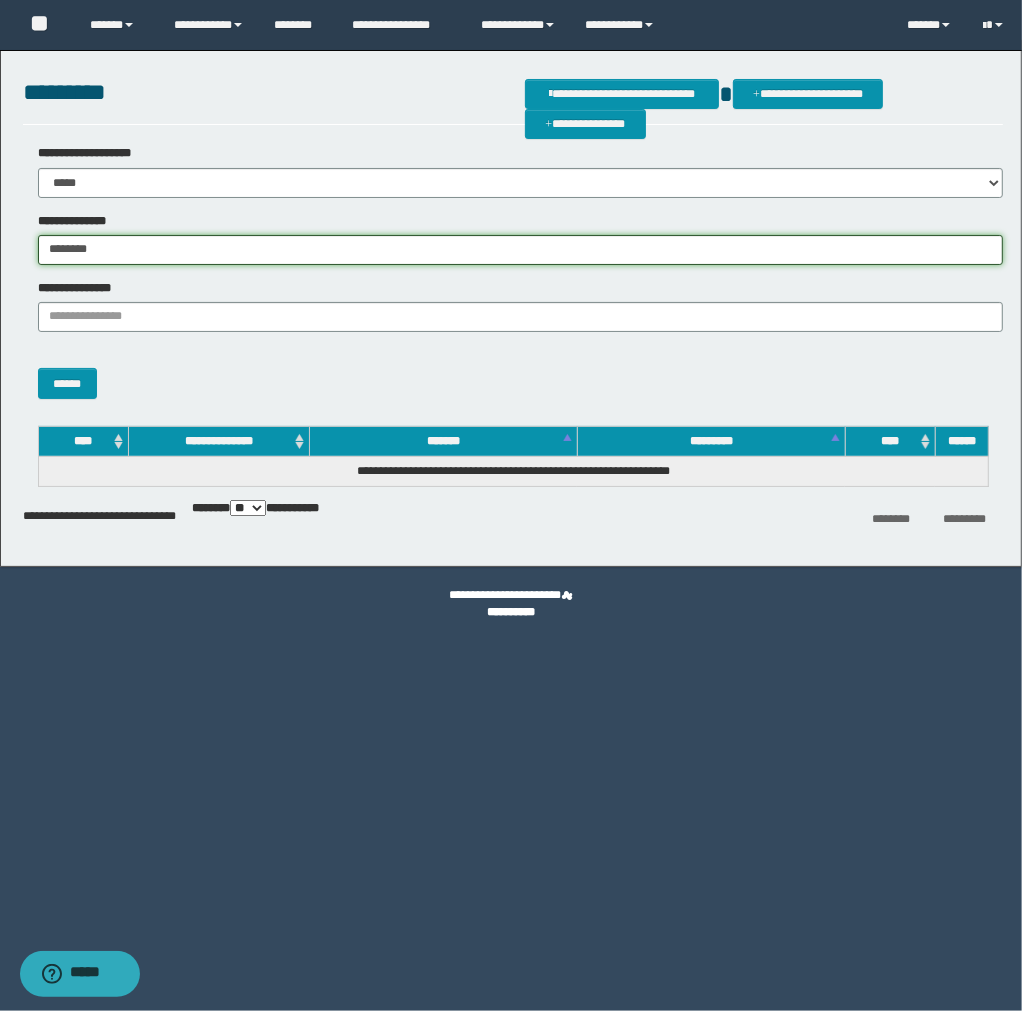 type on "********" 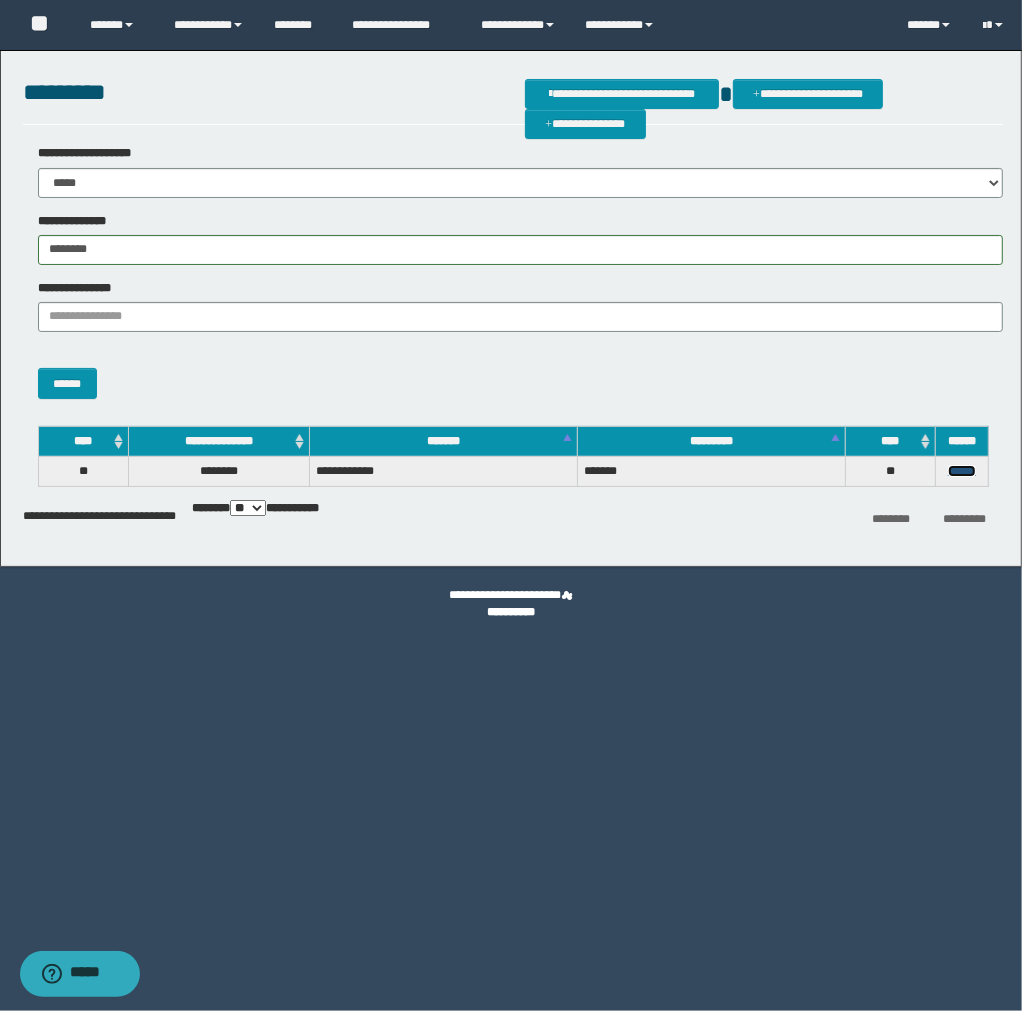 click on "******" at bounding box center (962, 471) 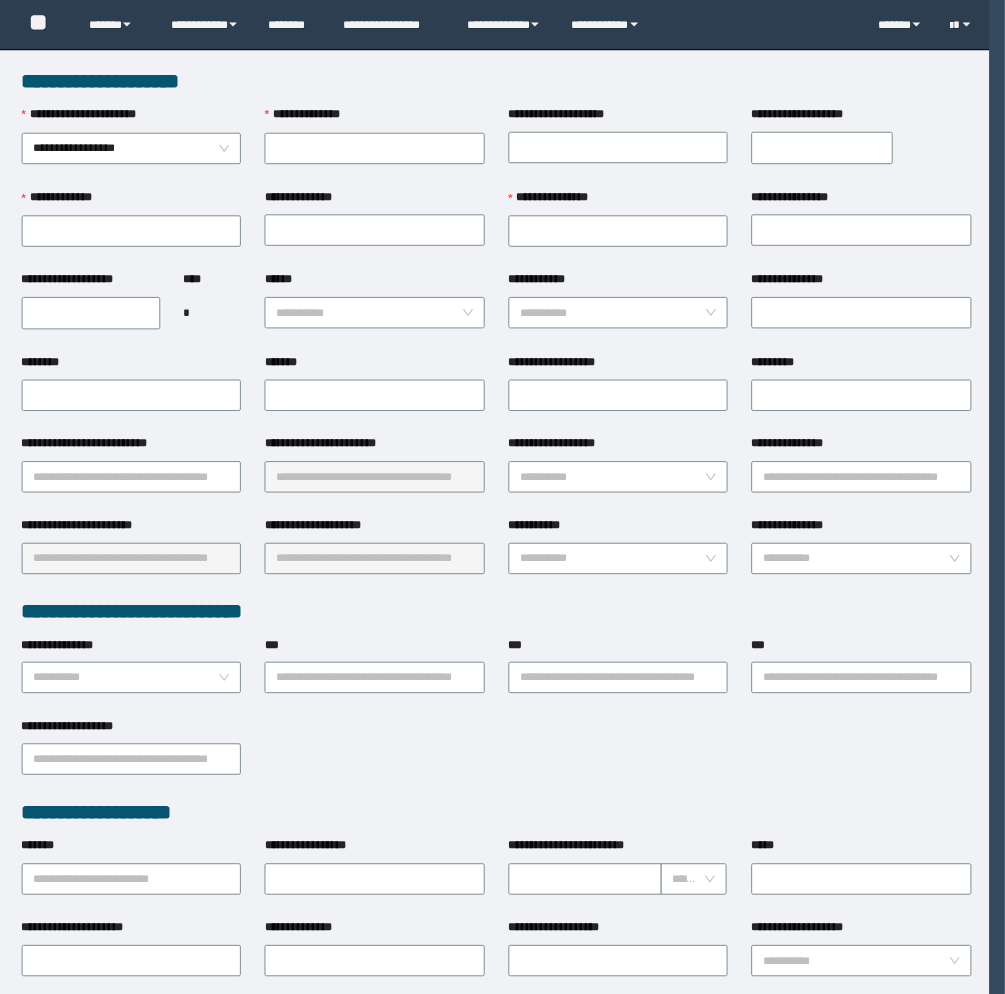 scroll, scrollTop: 0, scrollLeft: 0, axis: both 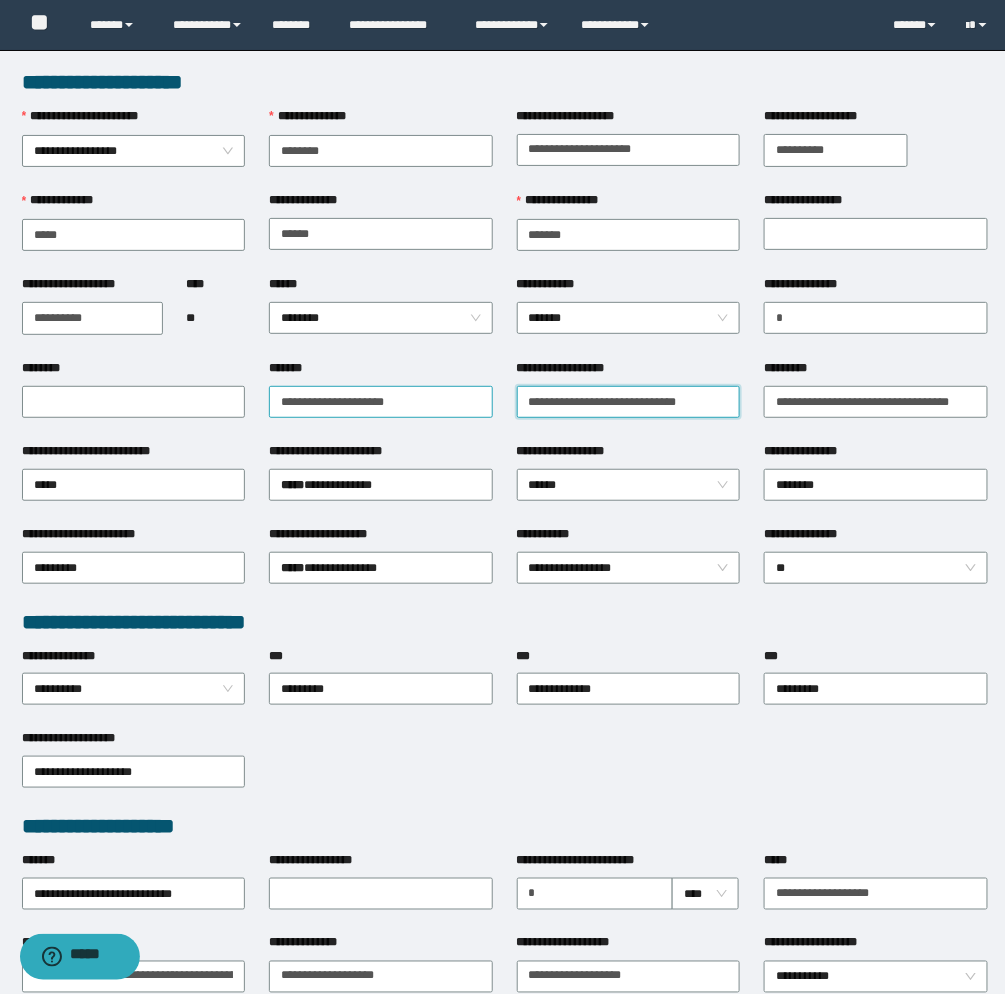 drag, startPoint x: 721, startPoint y: 404, endPoint x: 312, endPoint y: 406, distance: 409.00488 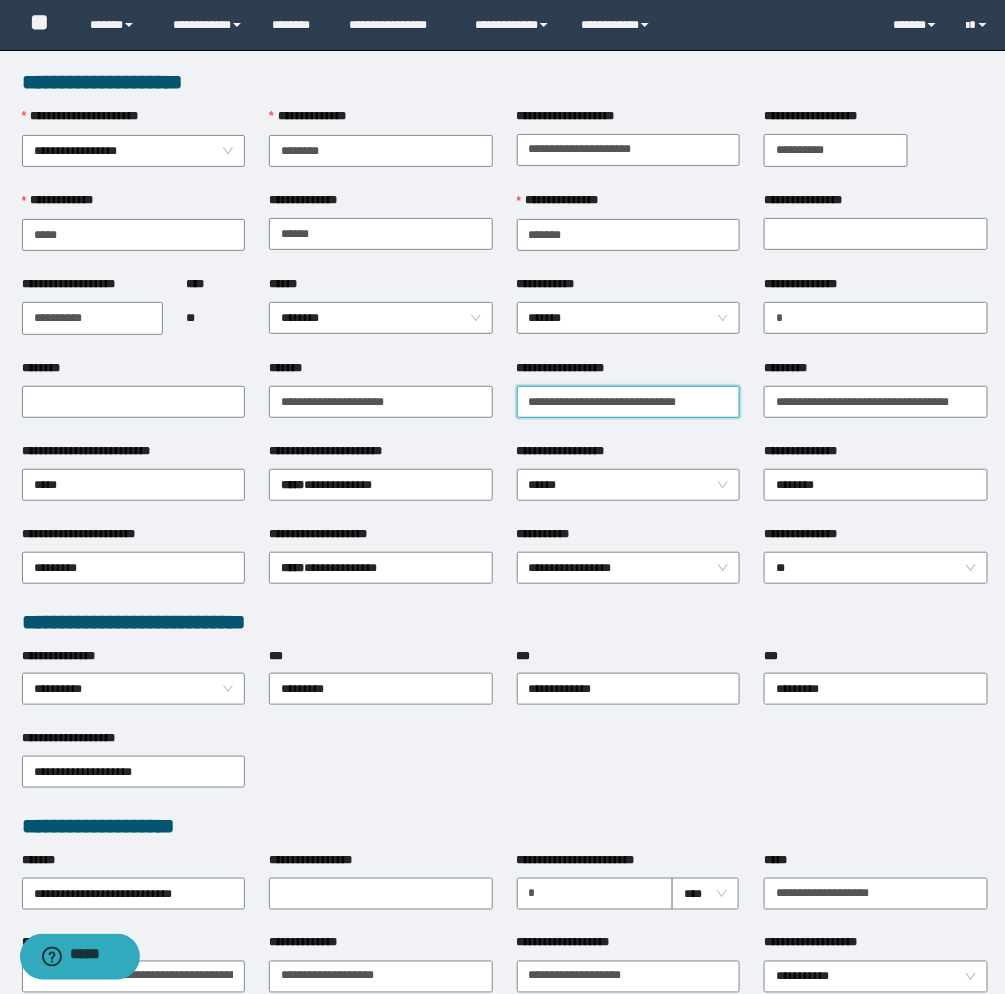type on "**********" 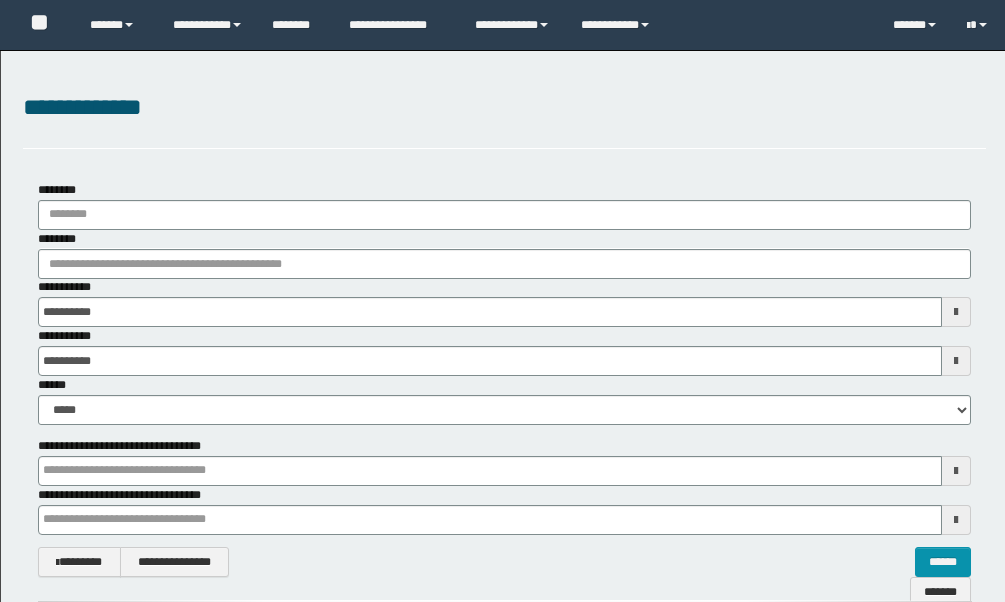 scroll, scrollTop: 0, scrollLeft: 0, axis: both 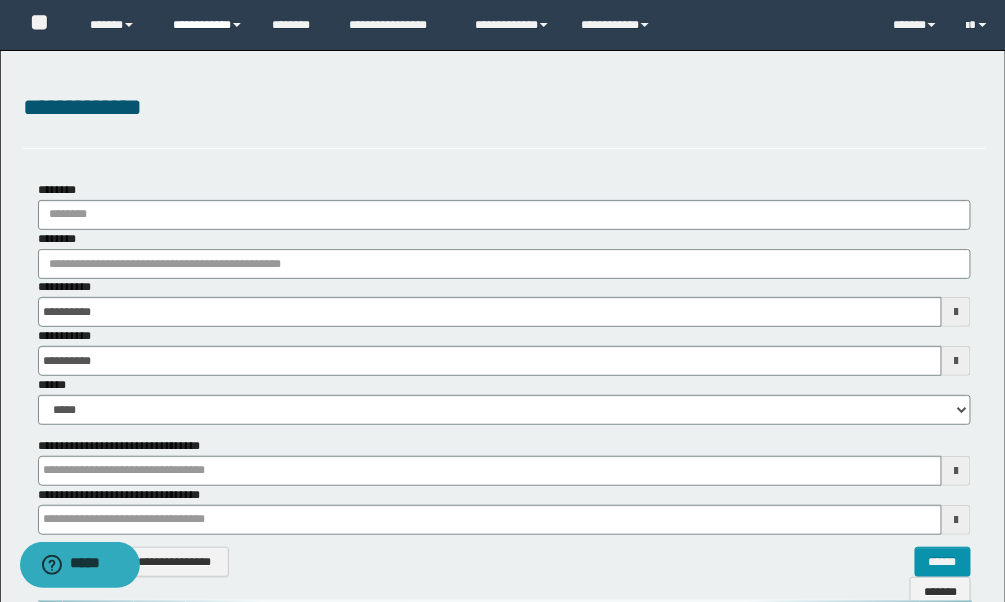 click on "**********" at bounding box center (207, 25) 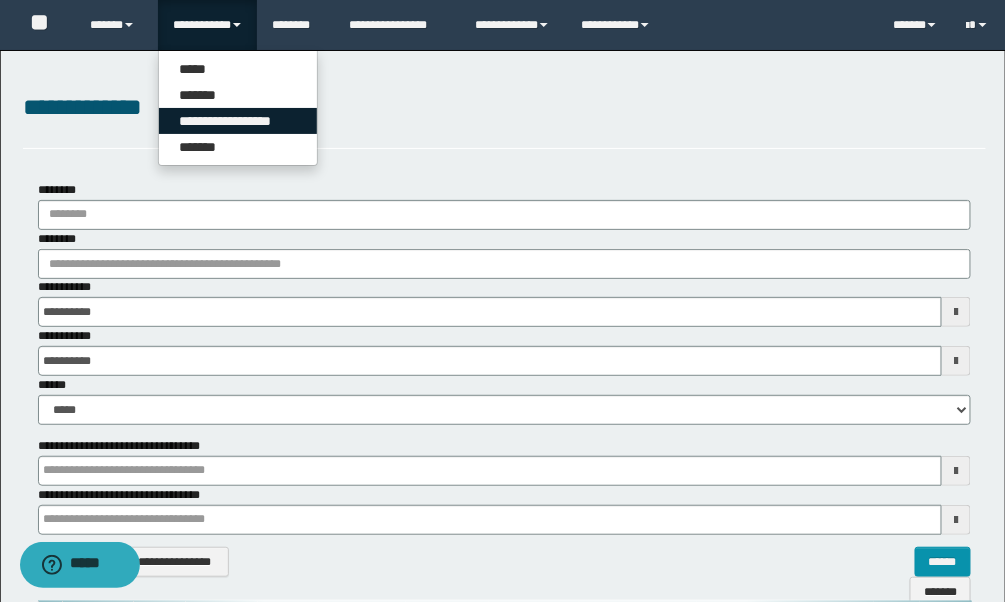 click on "**********" at bounding box center (238, 121) 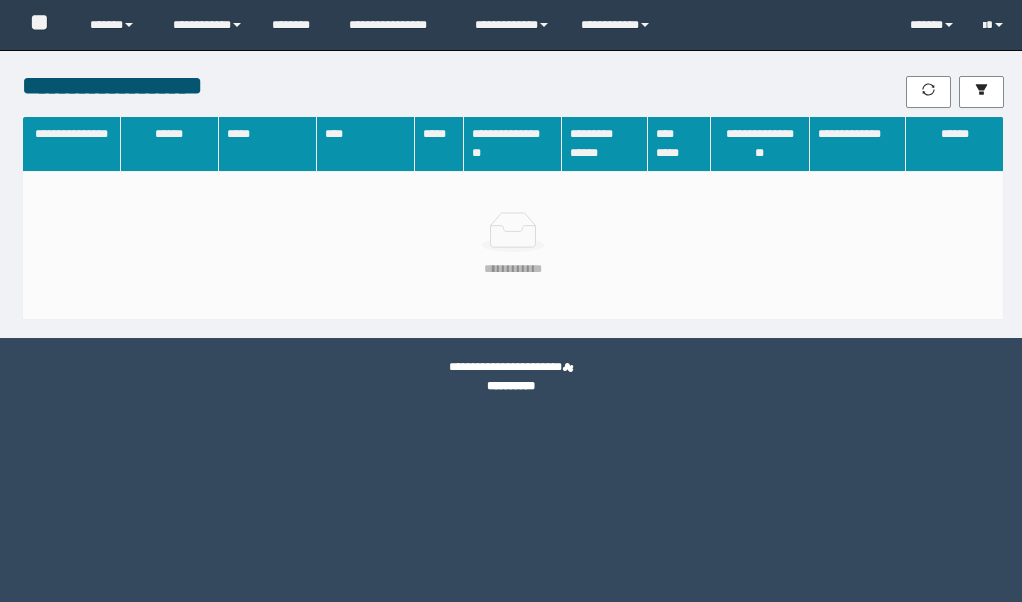 scroll, scrollTop: 0, scrollLeft: 0, axis: both 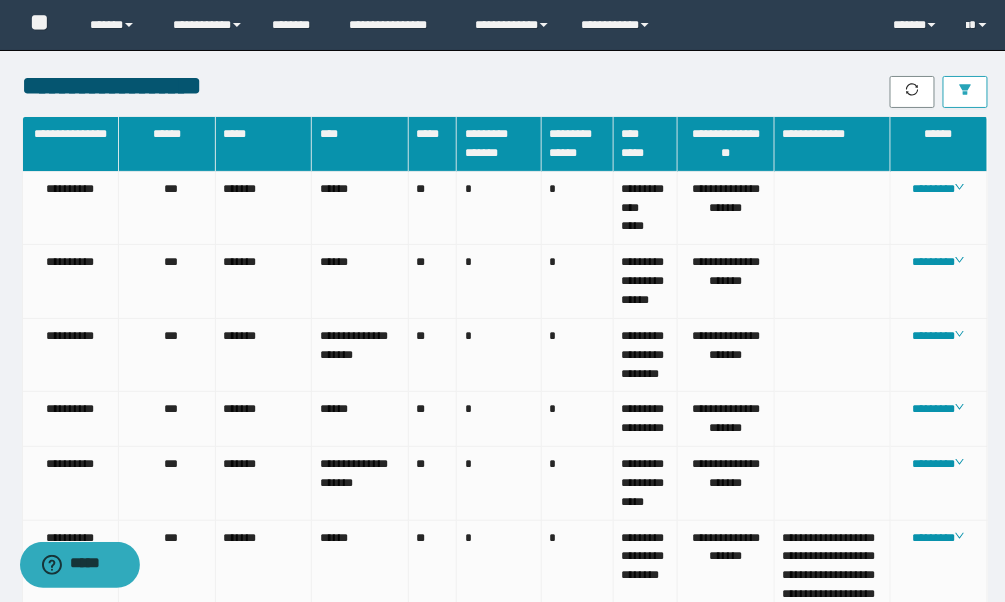 click 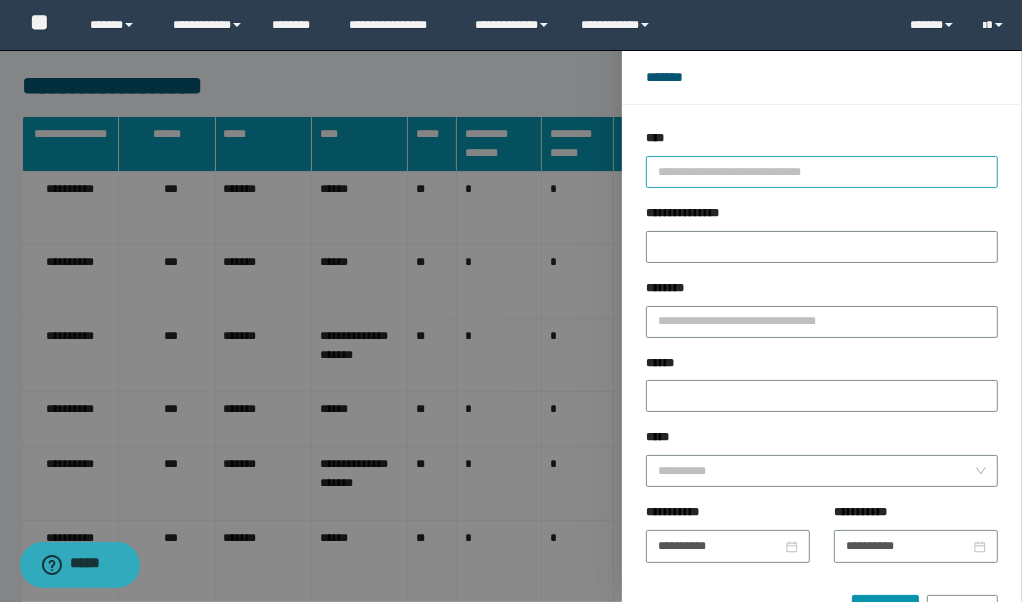 click at bounding box center (813, 171) 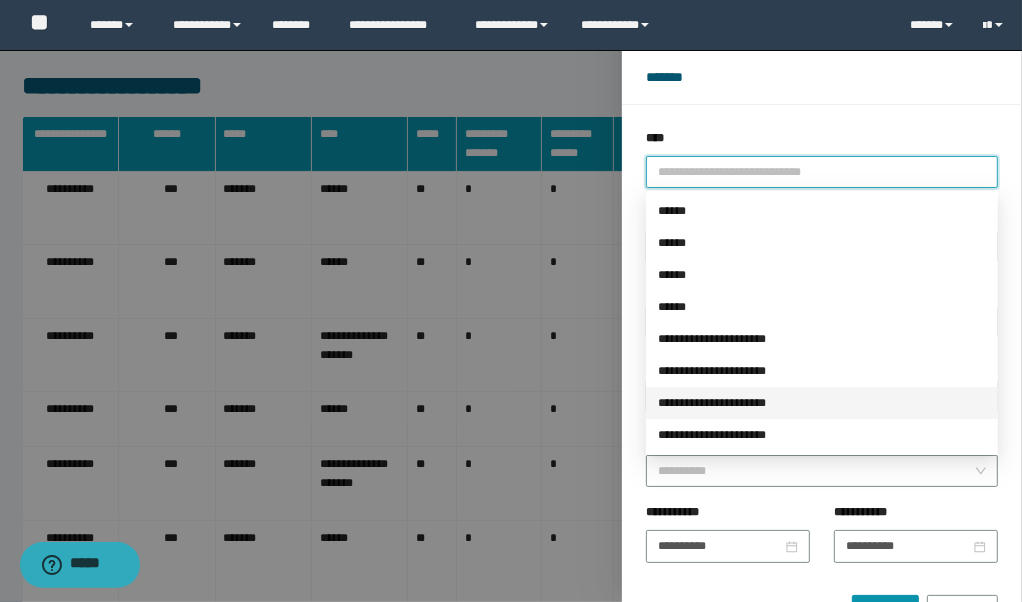 click on "**********" at bounding box center [822, 403] 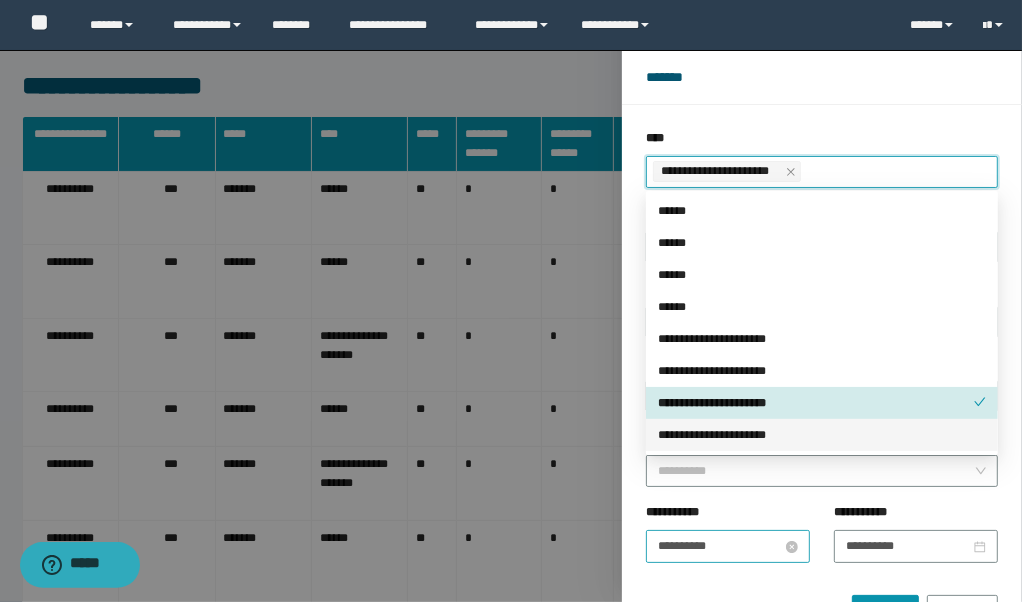 click on "**********" at bounding box center [720, 546] 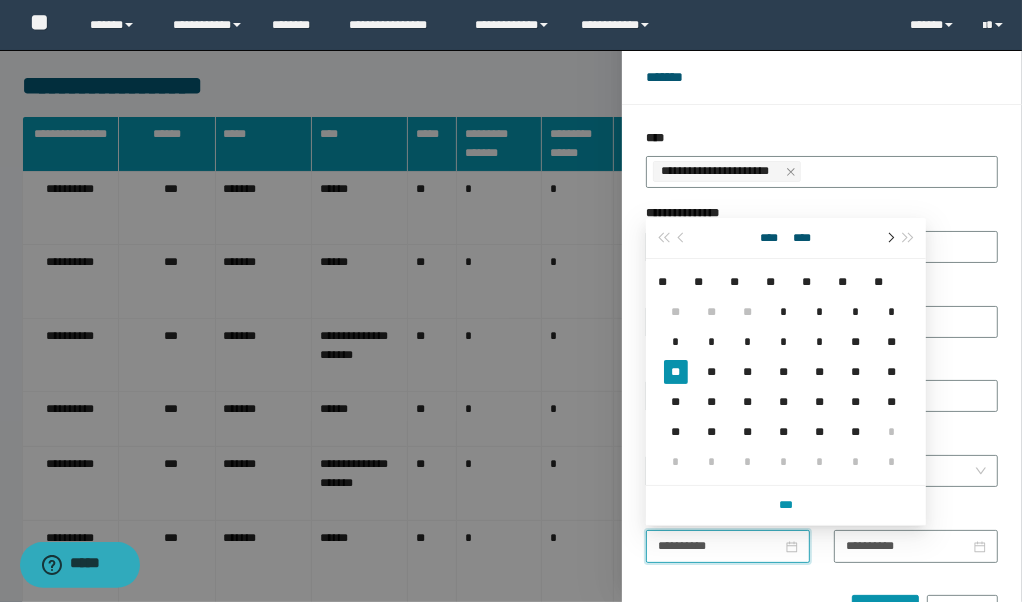click at bounding box center (889, 238) 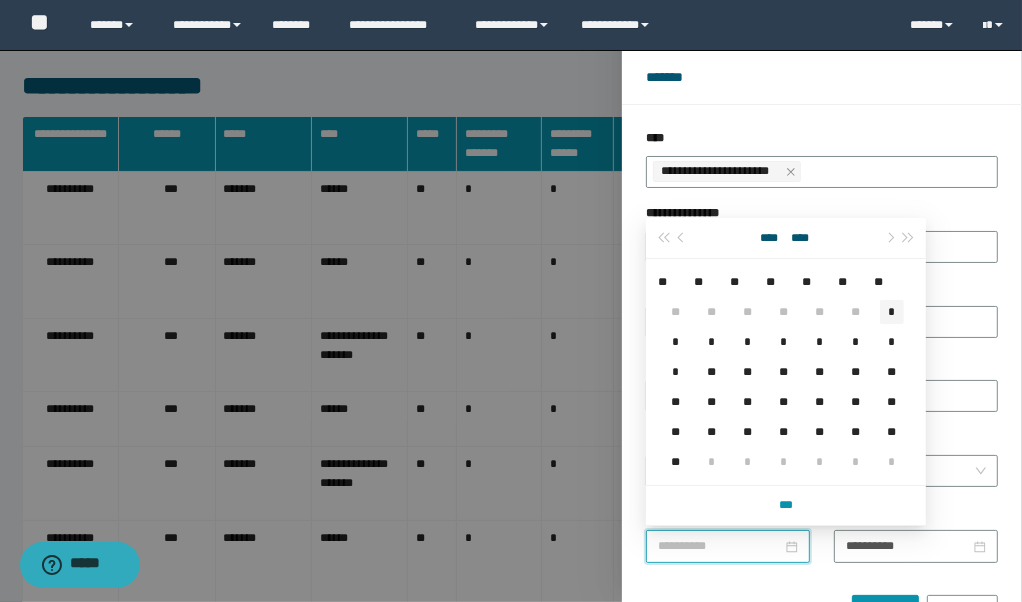 type on "**********" 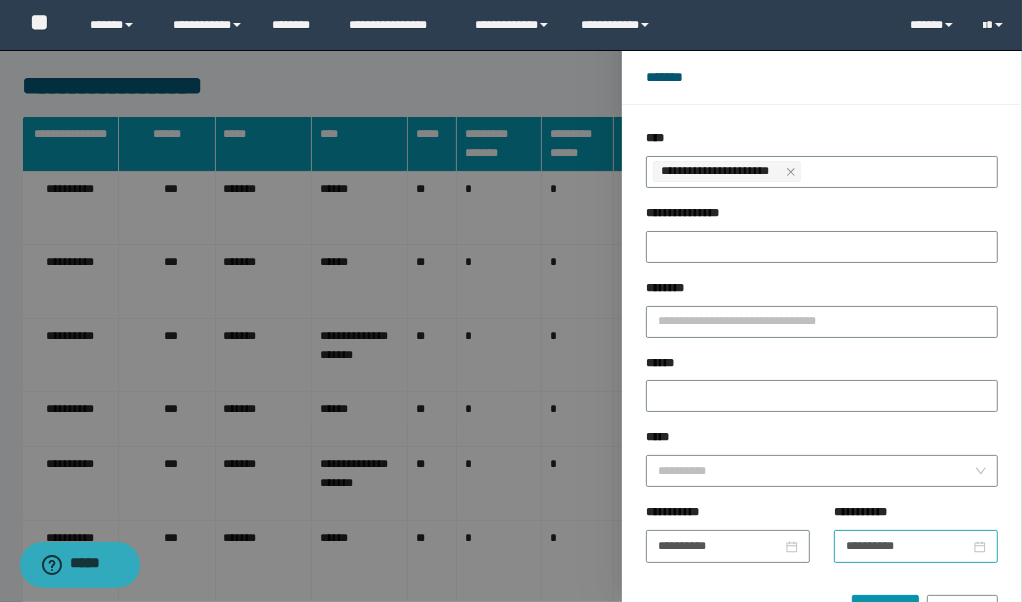 click on "**********" at bounding box center [916, 546] 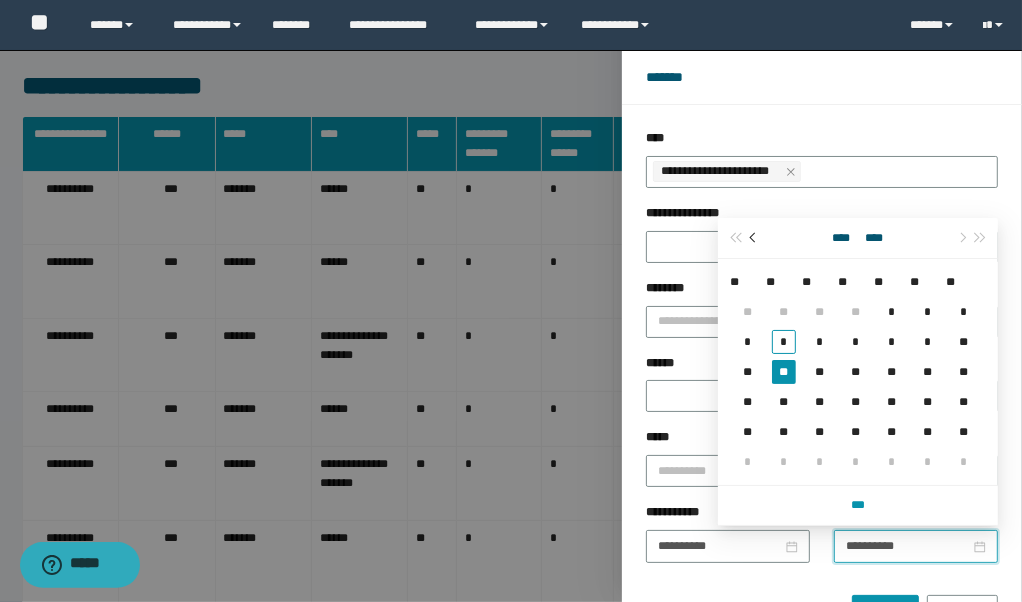 click at bounding box center [755, 238] 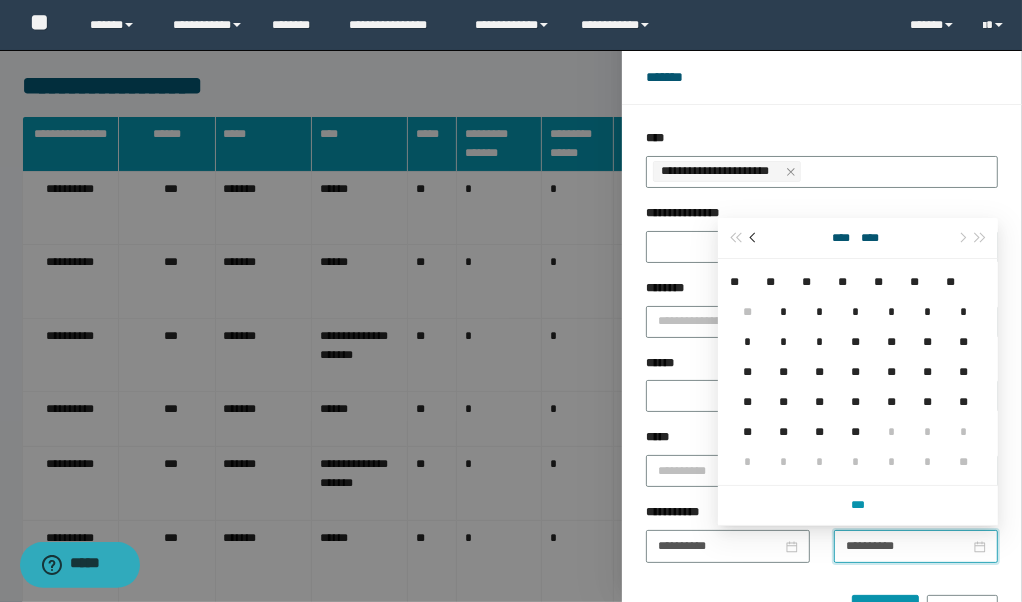 click at bounding box center [755, 238] 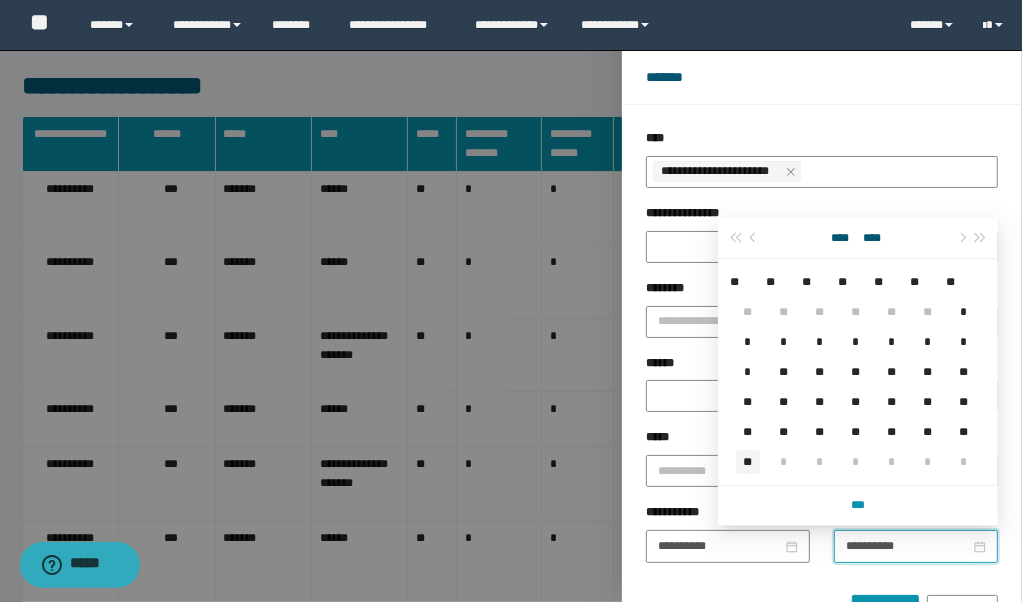 type on "**********" 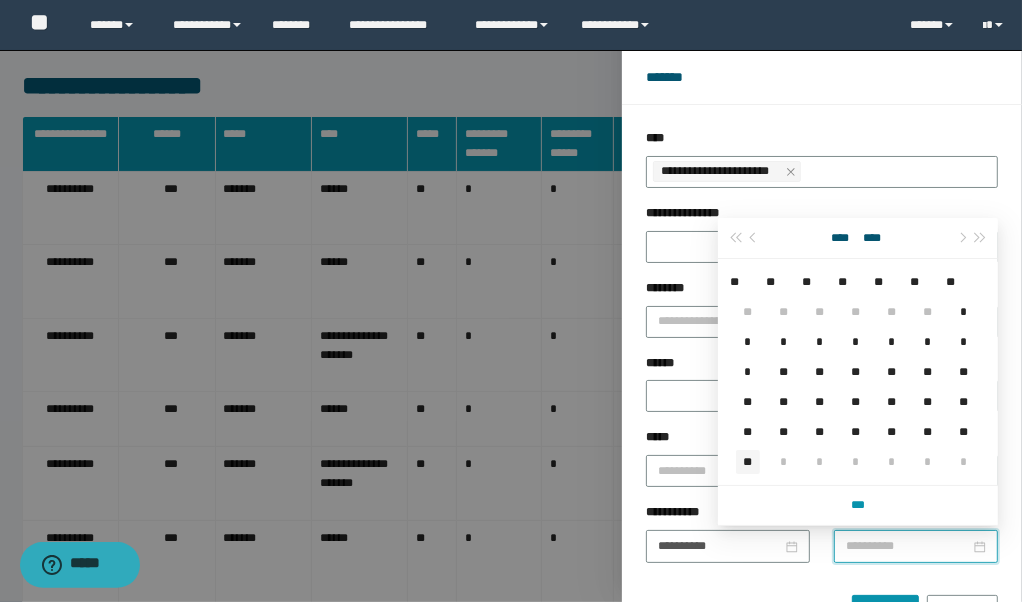 click on "**" at bounding box center [748, 462] 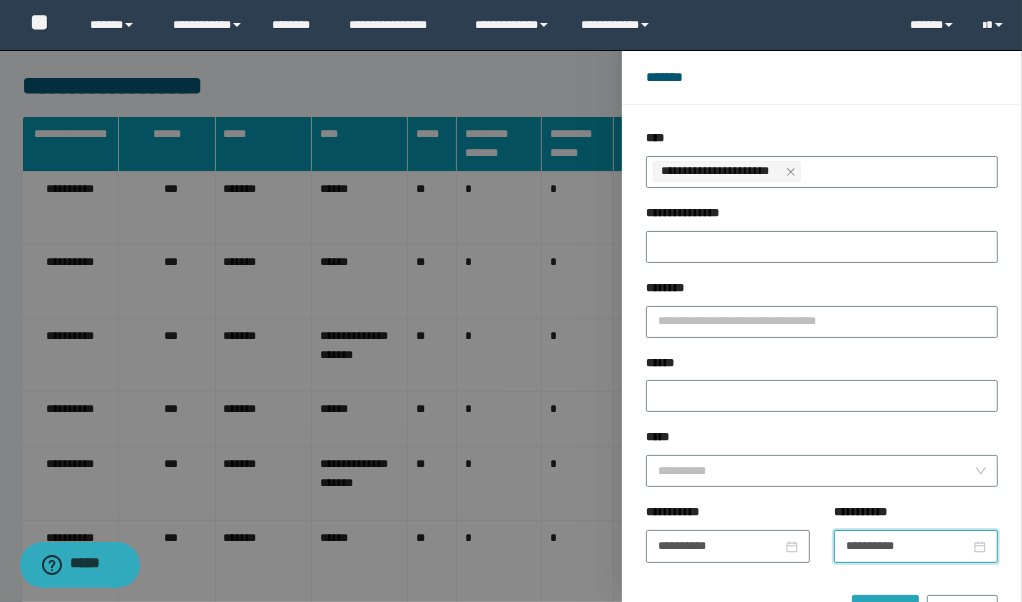 click on "******" at bounding box center (885, 611) 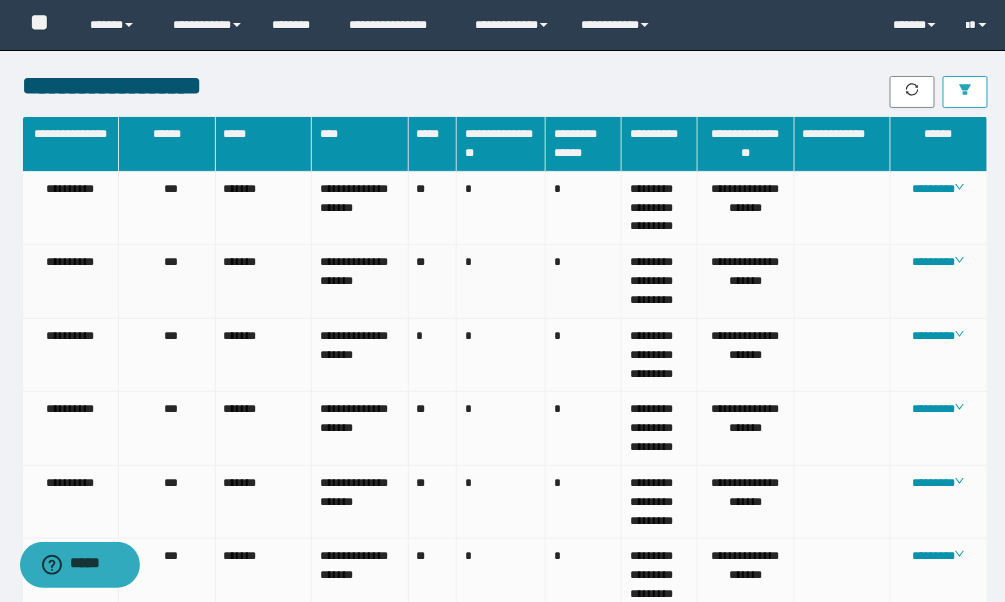 scroll, scrollTop: 111, scrollLeft: 0, axis: vertical 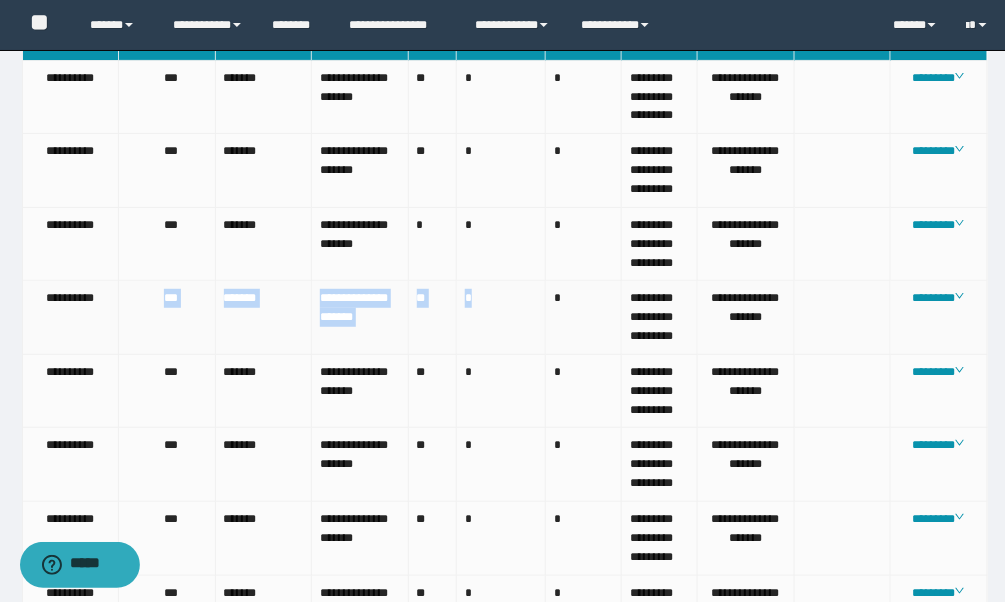 drag, startPoint x: 162, startPoint y: 363, endPoint x: 485, endPoint y: 356, distance: 323.07584 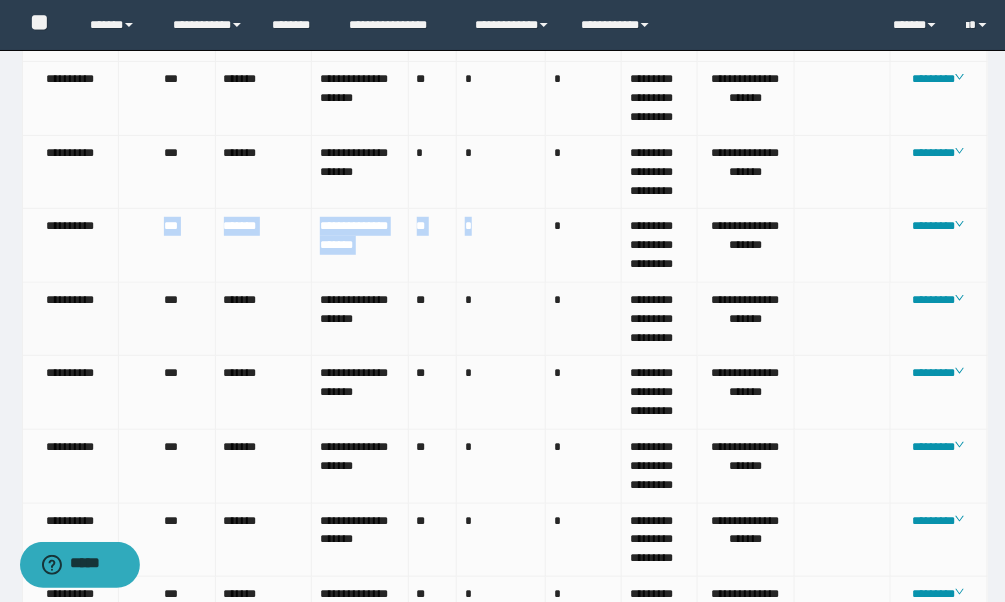 scroll, scrollTop: 222, scrollLeft: 0, axis: vertical 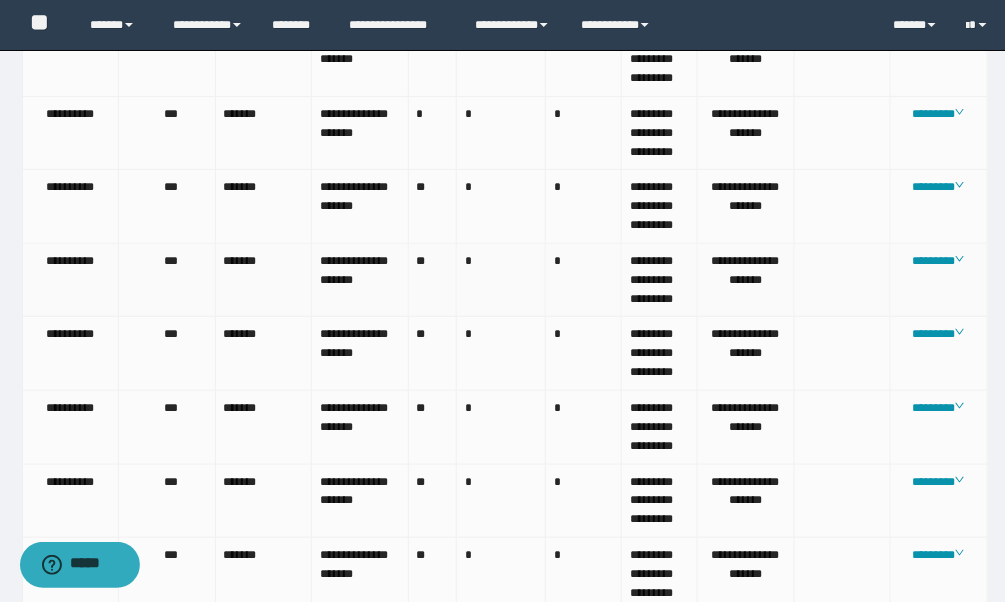 click on "**" at bounding box center (433, 281) 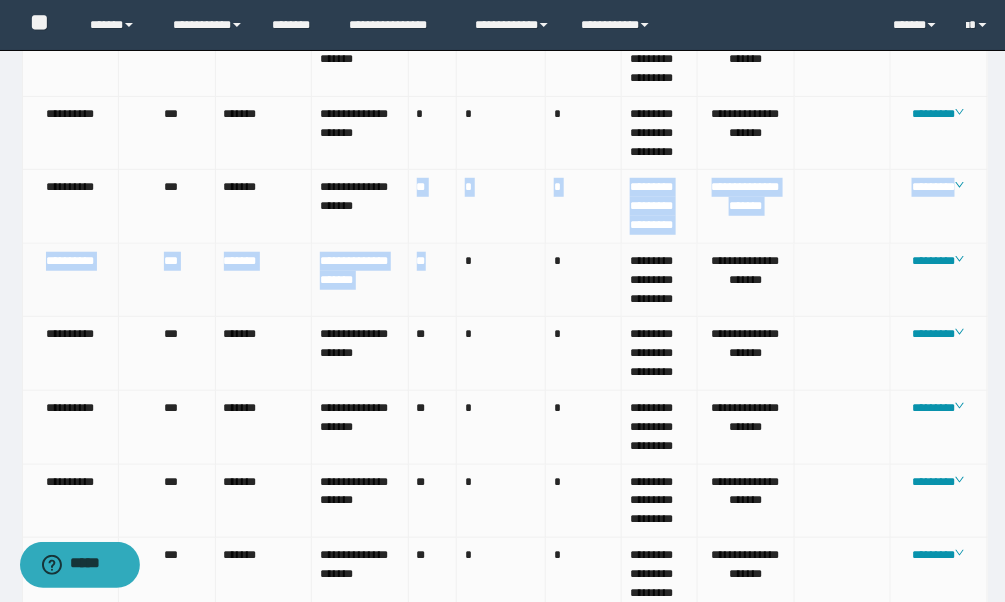 drag, startPoint x: 404, startPoint y: 254, endPoint x: 433, endPoint y: 355, distance: 105.080925 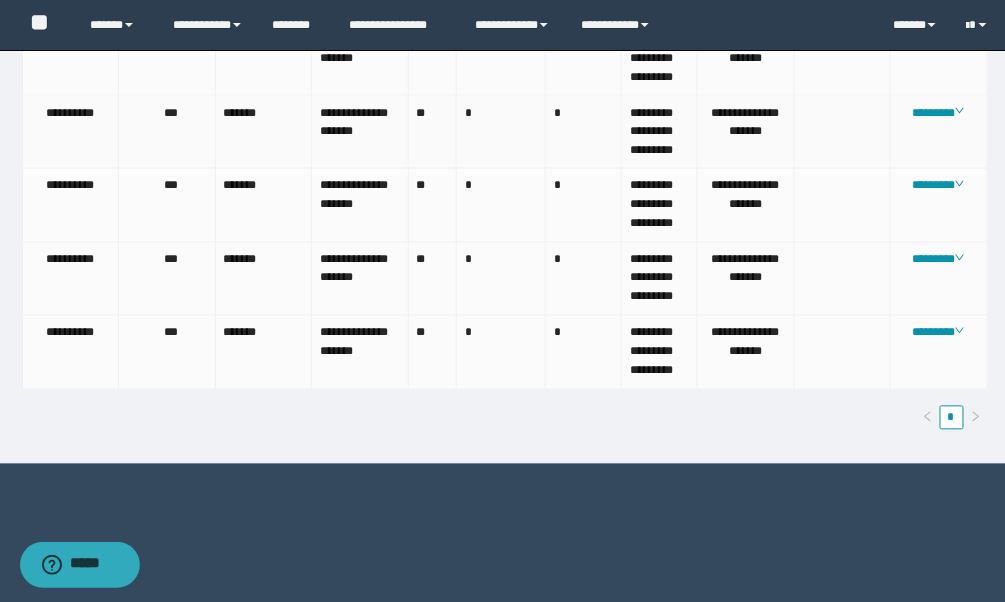 scroll, scrollTop: 777, scrollLeft: 0, axis: vertical 